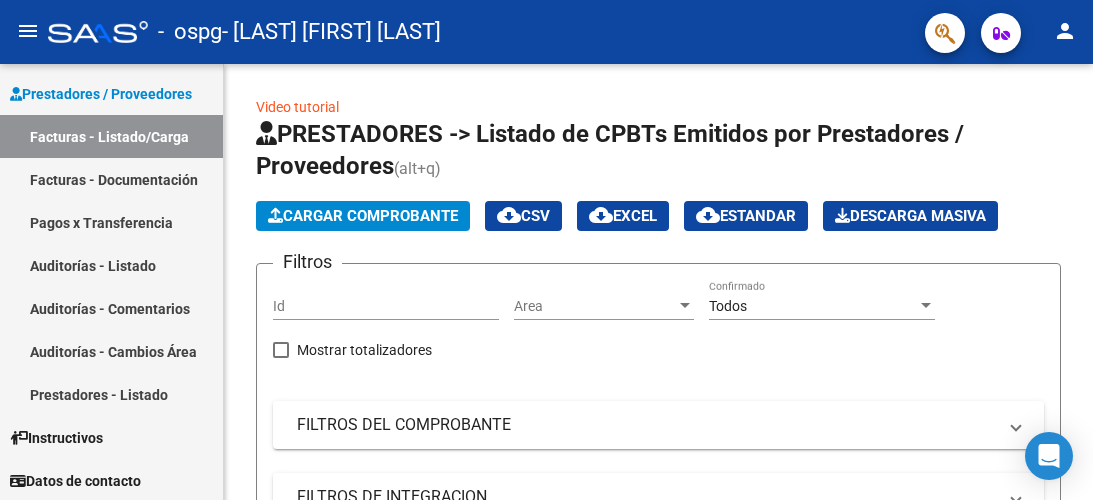 scroll, scrollTop: 0, scrollLeft: 0, axis: both 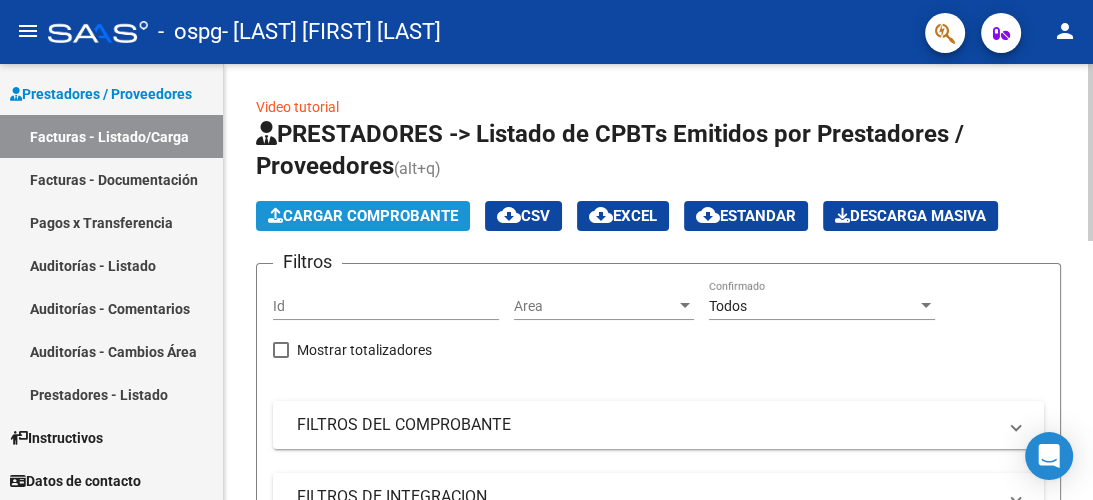 click on "Cargar Comprobante" 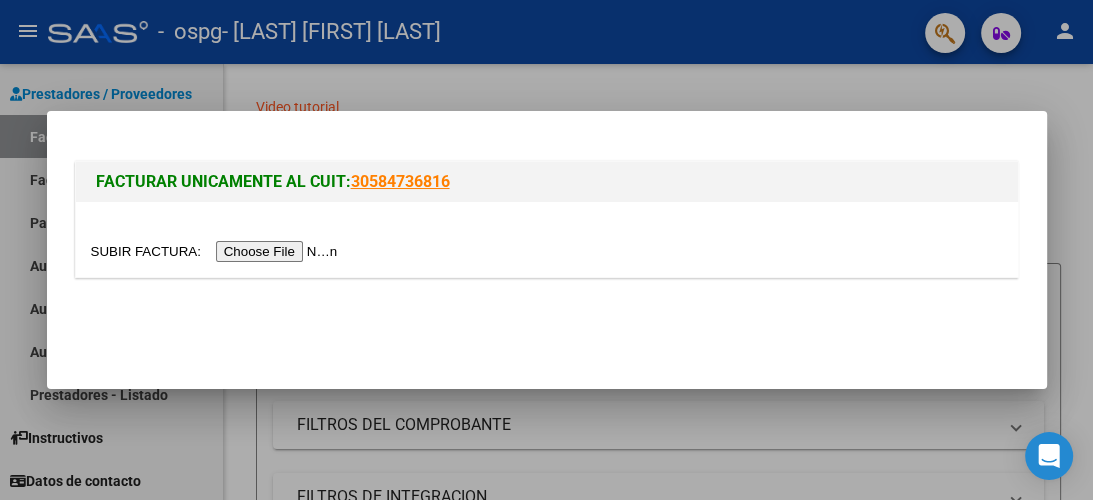 click at bounding box center [217, 251] 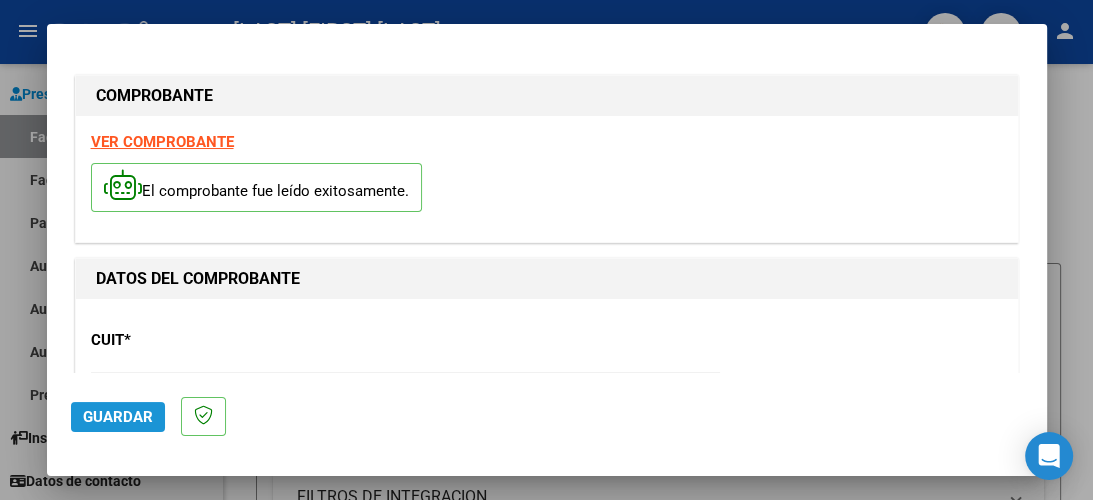 click on "Guardar" 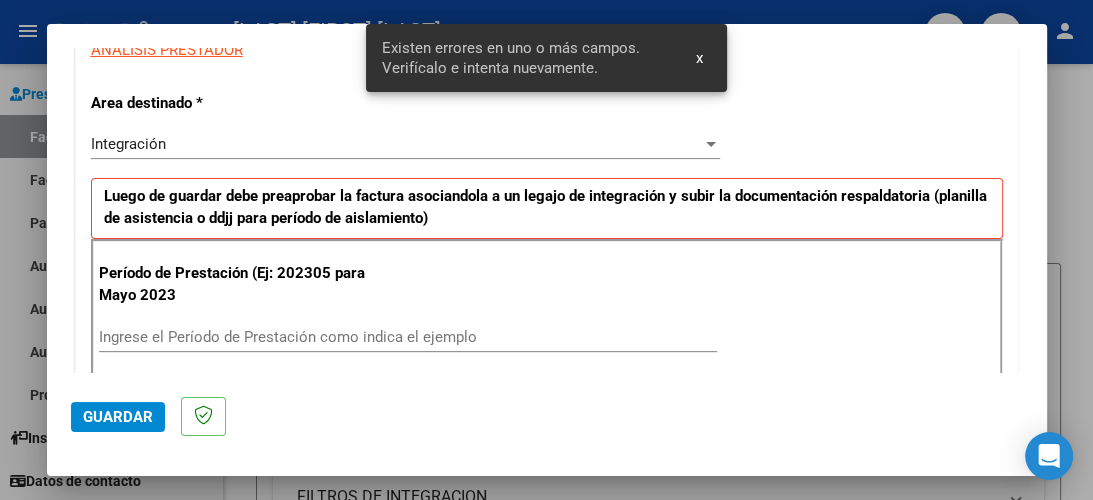 scroll, scrollTop: 494, scrollLeft: 0, axis: vertical 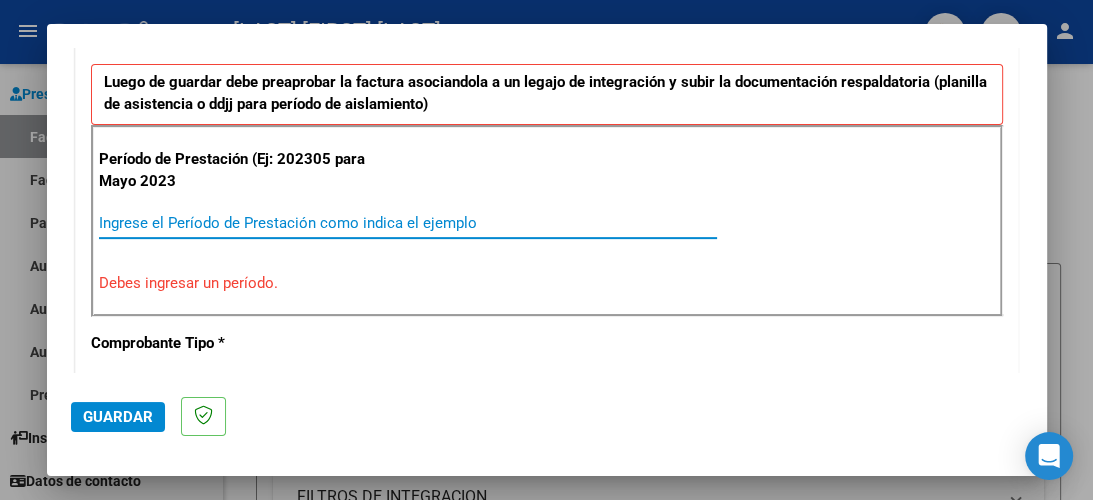 click on "Ingrese el Período de Prestación como indica el ejemplo" at bounding box center (408, 223) 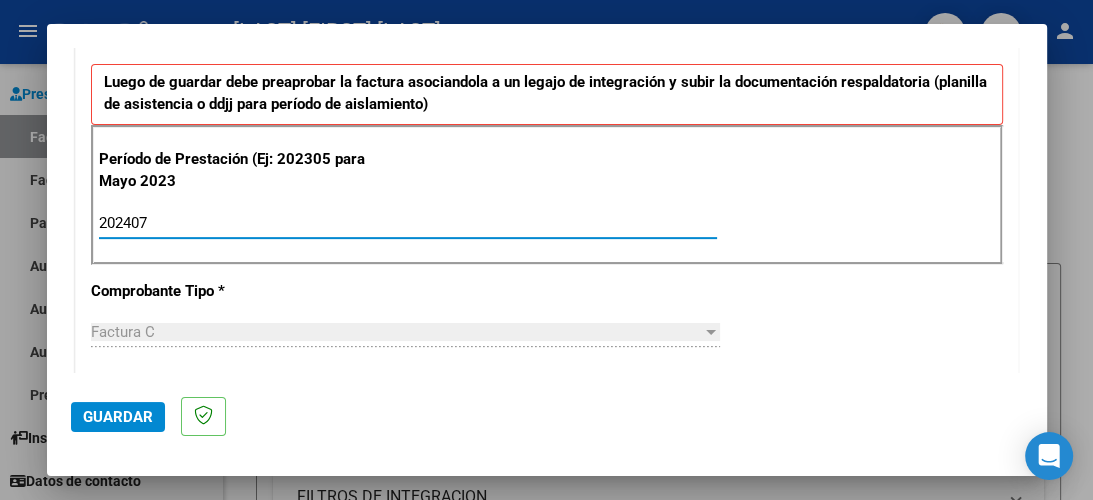 type on "202407" 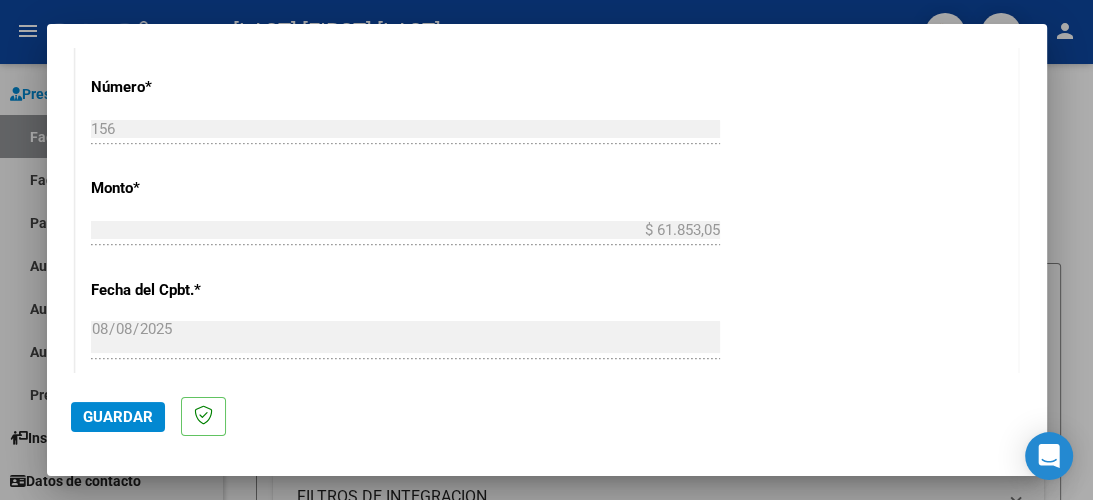 scroll, scrollTop: 900, scrollLeft: 0, axis: vertical 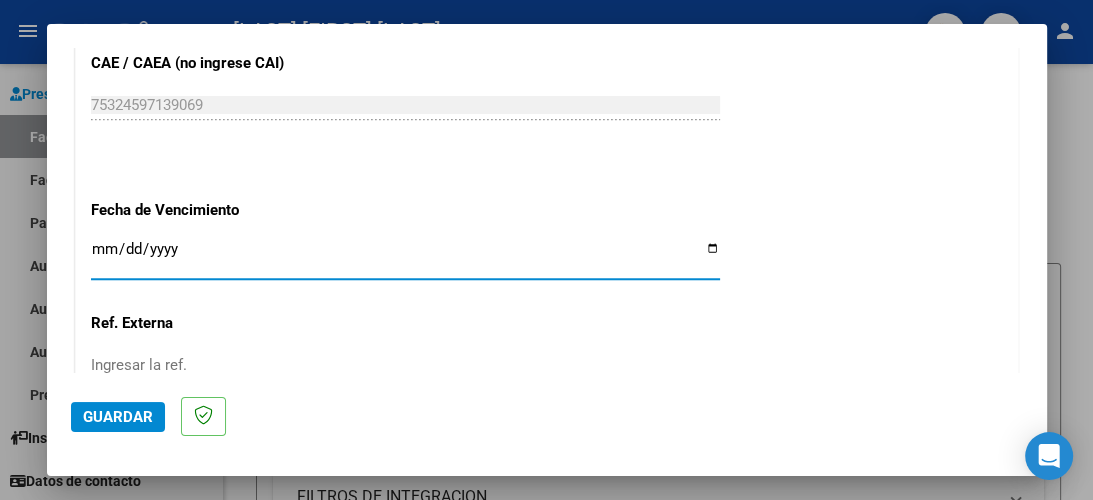 click on "Ingresar la fecha" at bounding box center (405, 257) 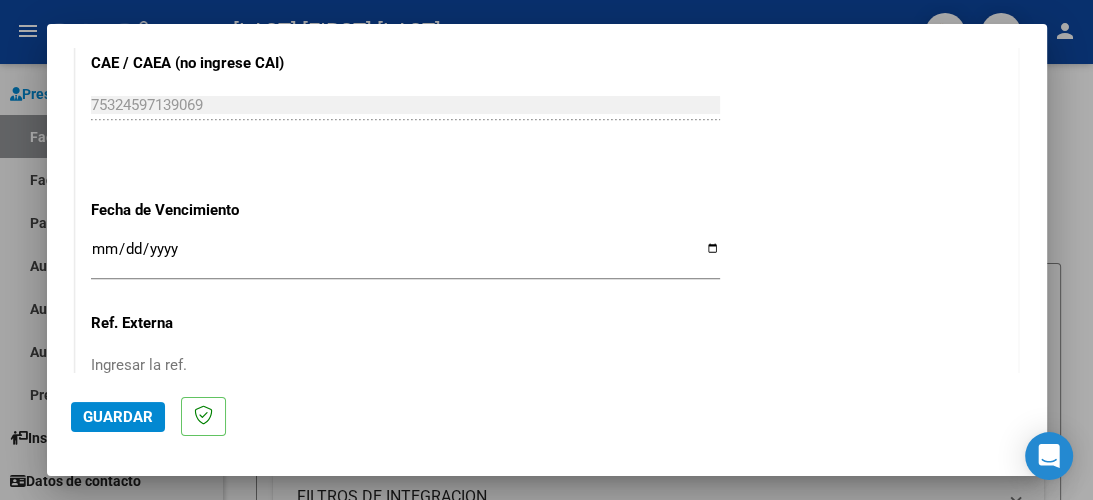click on "CUIT  *   [CUIT] Ingresar CUIT  ANALISIS PRESTADOR  Area destinado * Integración Seleccionar Area Luego de guardar debe preaprobar la factura asociandola a un legajo de integración y subir la documentación respaldatoria (planilla de asistencia o ddjj para período de aislamiento)  Período de Prestación (Ej: 202305 para Mayo 2023    202407 Ingrese el Período de Prestación como indica el ejemplo   Comprobante Tipo * Factura C Seleccionar Tipo Punto de Venta  *   2 Ingresar el Nro.  Número  *   156 Ingresar el Nro.  Monto  *   $ 61.853,05 Ingresar el monto  Fecha del Cpbt.  *   [DATE] Ingresar la fecha  CAE / CAEA (no ingrese CAI)    75324597139069 Ingresar el CAE o CAEA (no ingrese CAI)  Fecha de Vencimiento    Ingresar la fecha  Ref. Externa    Ingresar la ref.  N° Liquidación    Ingresar el N° Liquidación" at bounding box center (547, -219) 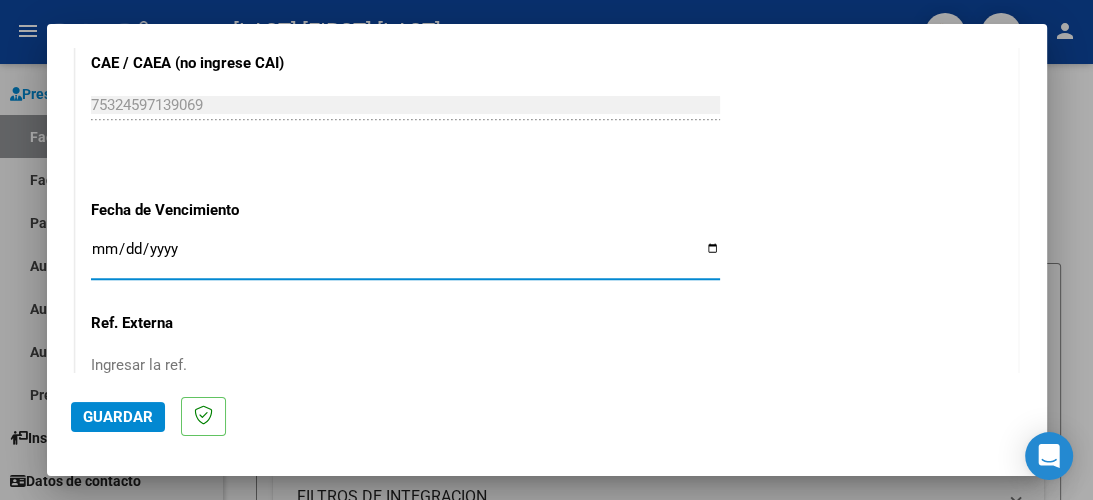 click on "Ingresar la fecha" at bounding box center (405, 257) 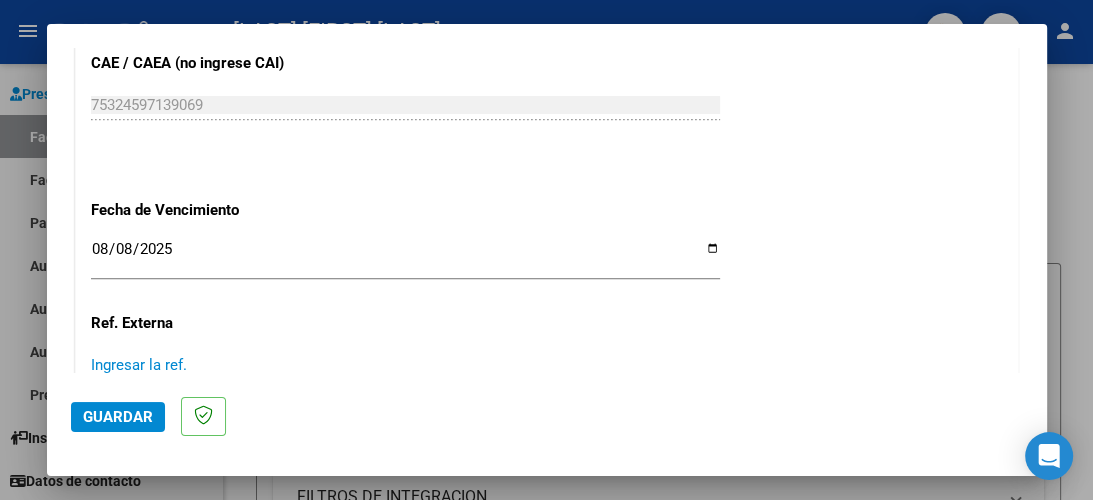 click on "Ingresar la ref." at bounding box center (405, 365) 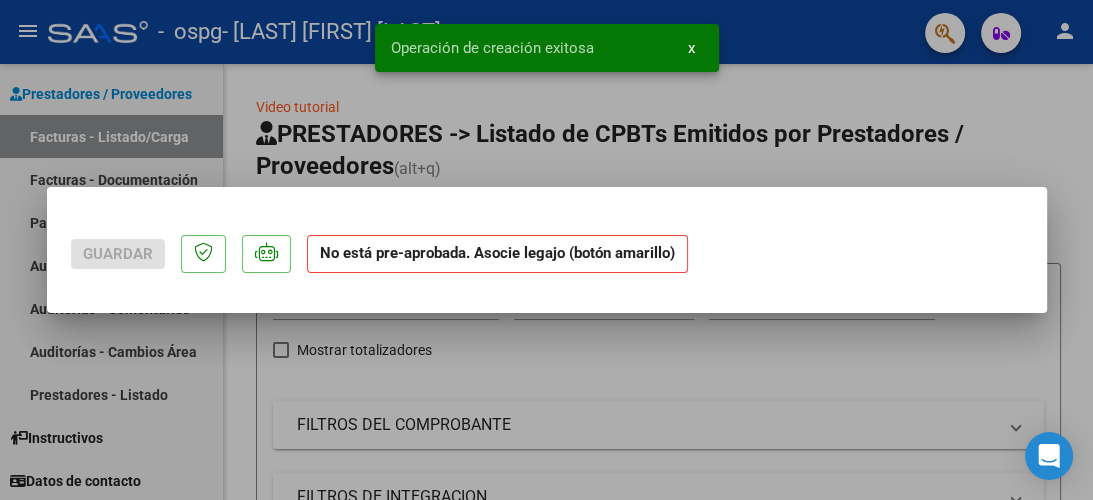 scroll, scrollTop: 0, scrollLeft: 0, axis: both 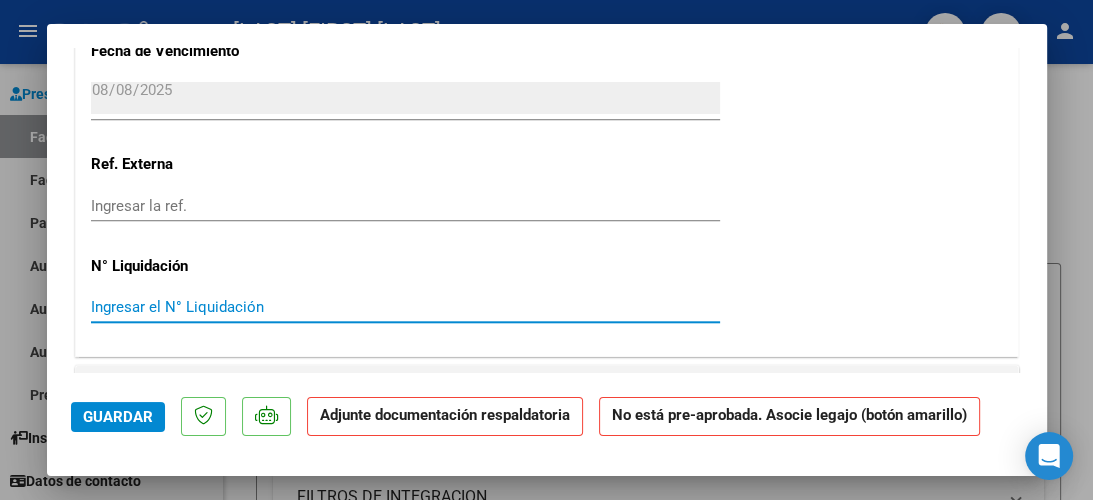 click on "Ingresar el N° Liquidación" at bounding box center [405, 307] 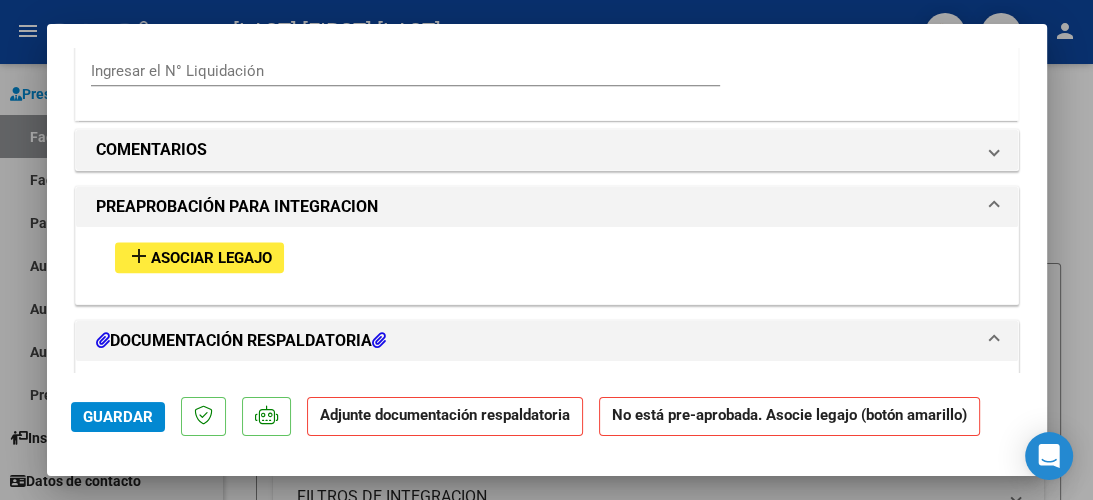 scroll, scrollTop: 1674, scrollLeft: 0, axis: vertical 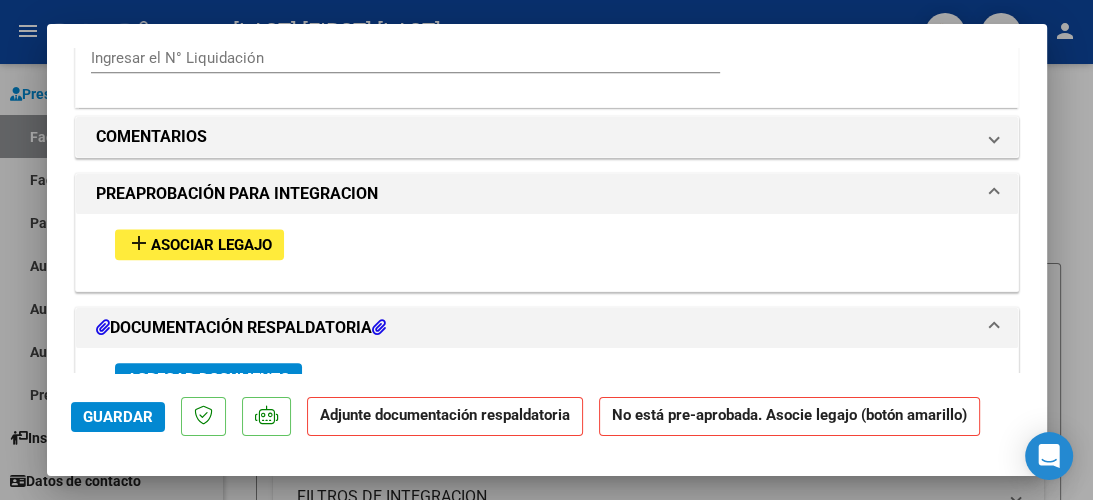 click on "Asociar Legajo" at bounding box center (211, 245) 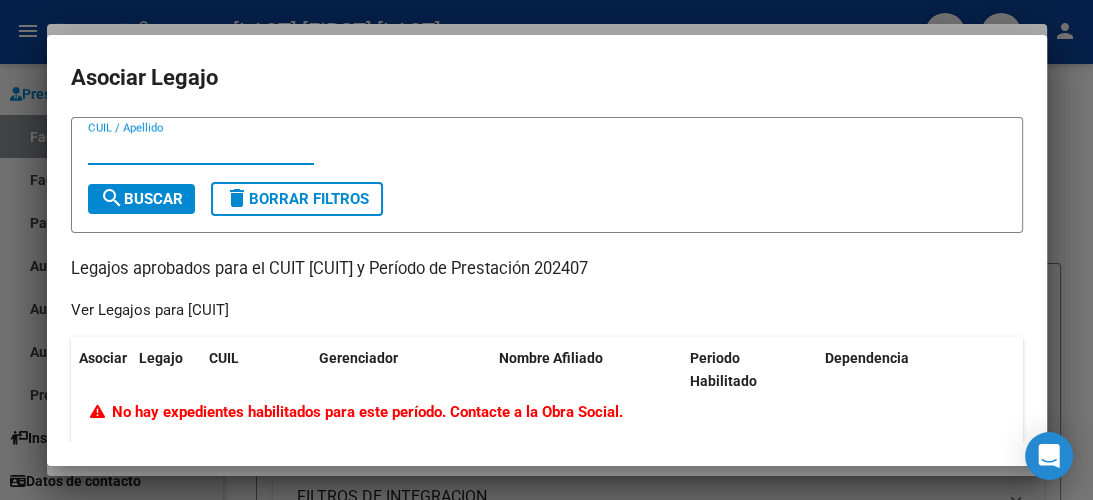click on "CUIL / Apellido" at bounding box center (201, 149) 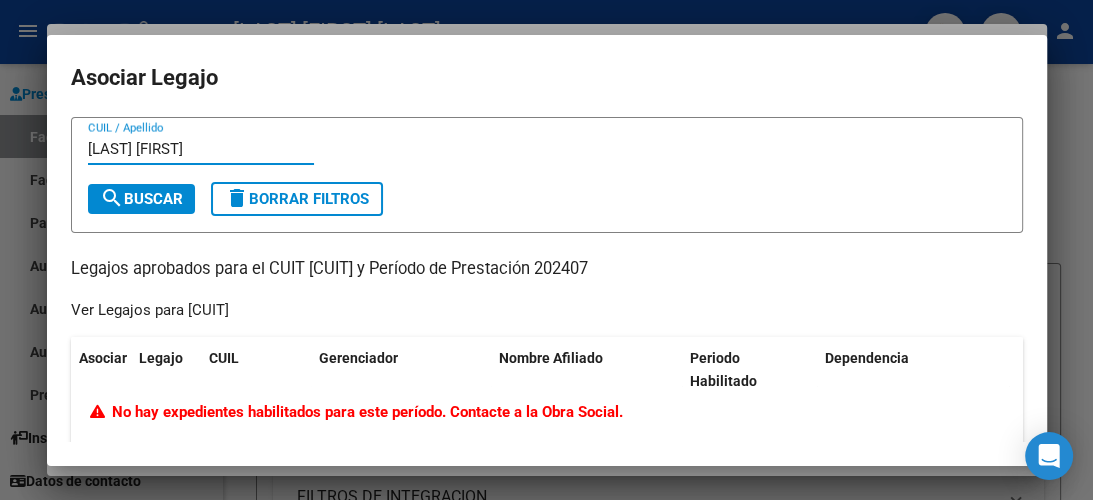 type on "[LAST] [FIRST]" 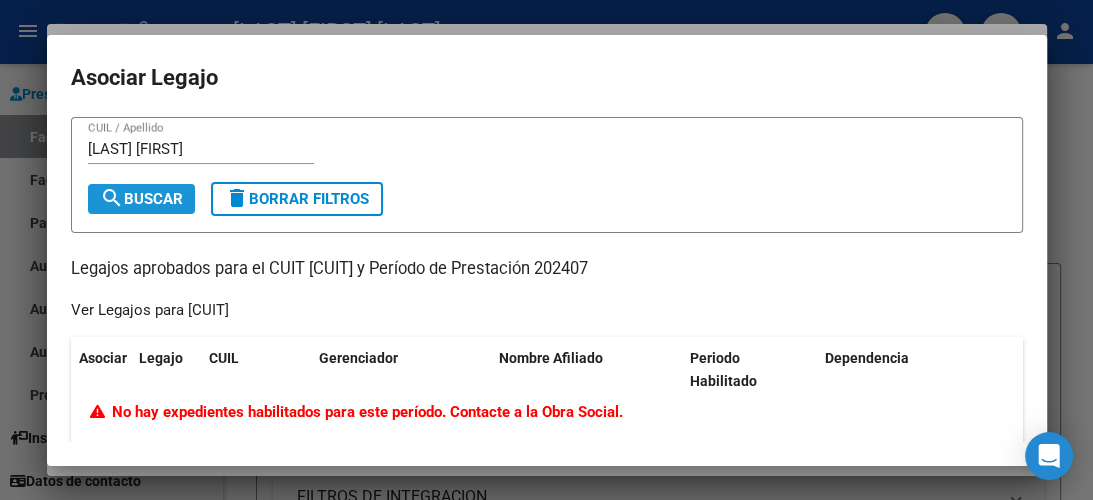 click on "search  Buscar" at bounding box center [141, 199] 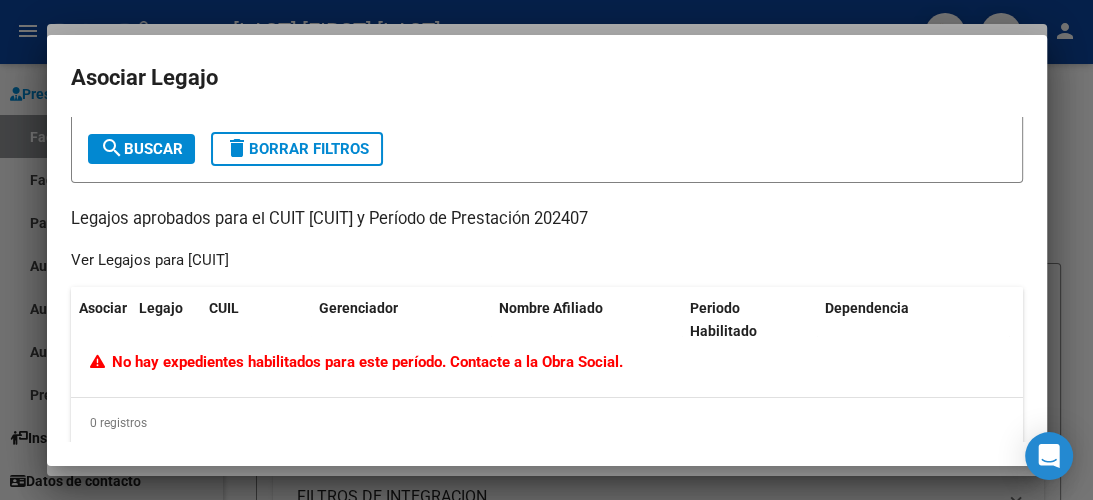 scroll, scrollTop: 71, scrollLeft: 0, axis: vertical 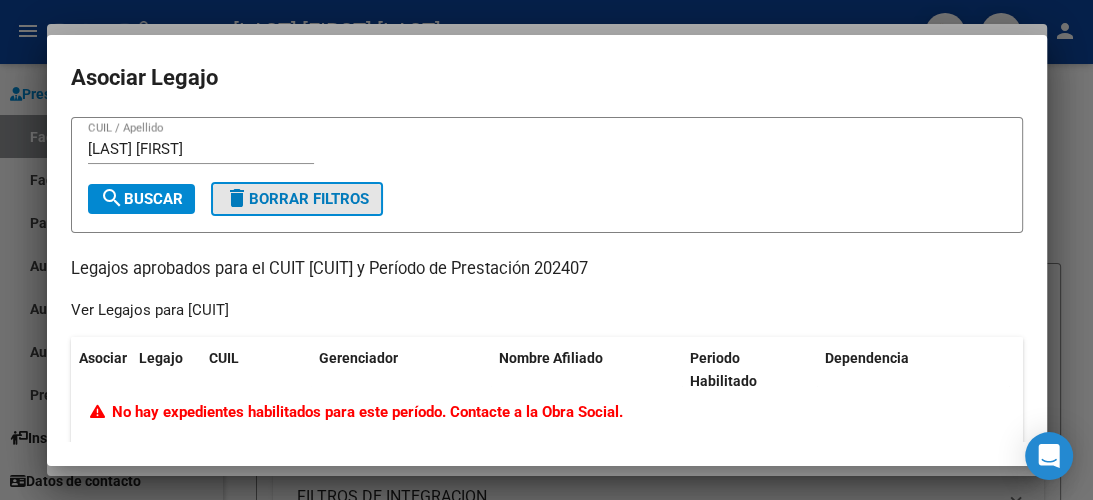 click on "delete  Borrar Filtros" at bounding box center [297, 199] 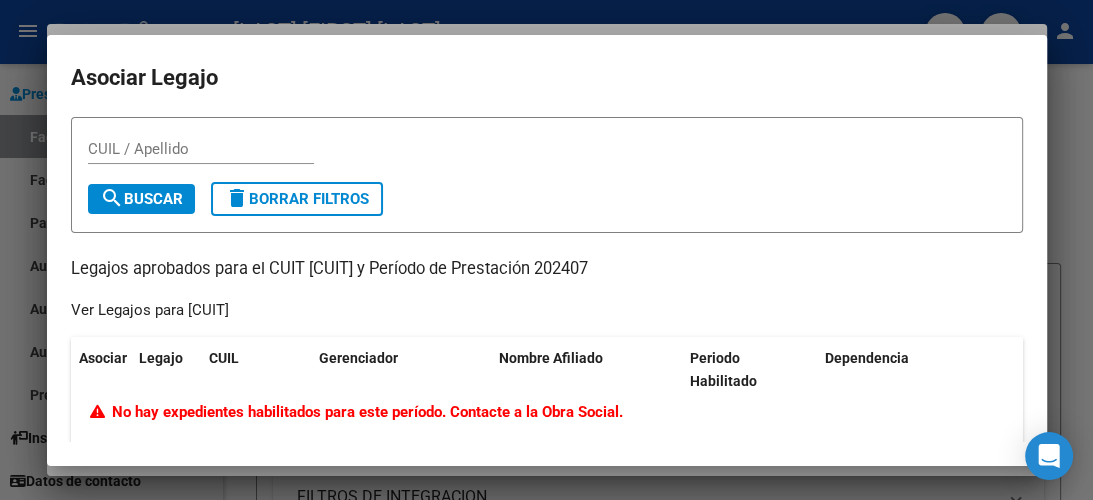 click at bounding box center [546, 250] 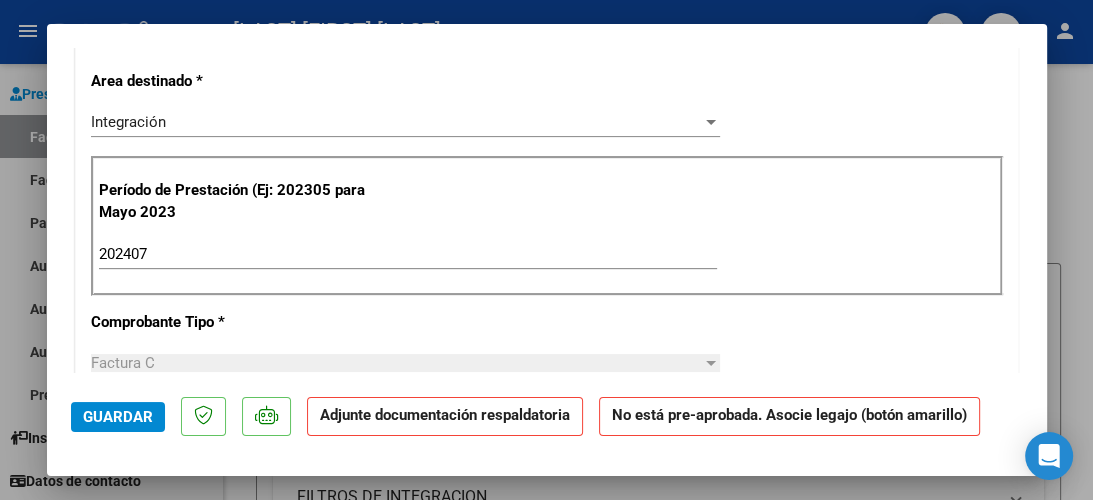 scroll, scrollTop: 458, scrollLeft: 0, axis: vertical 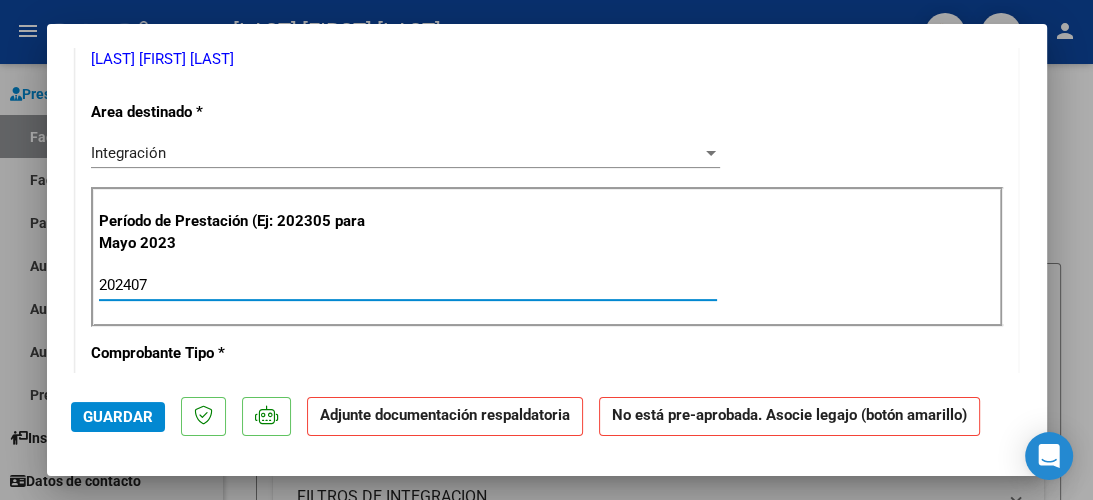 click on "202407" at bounding box center (408, 285) 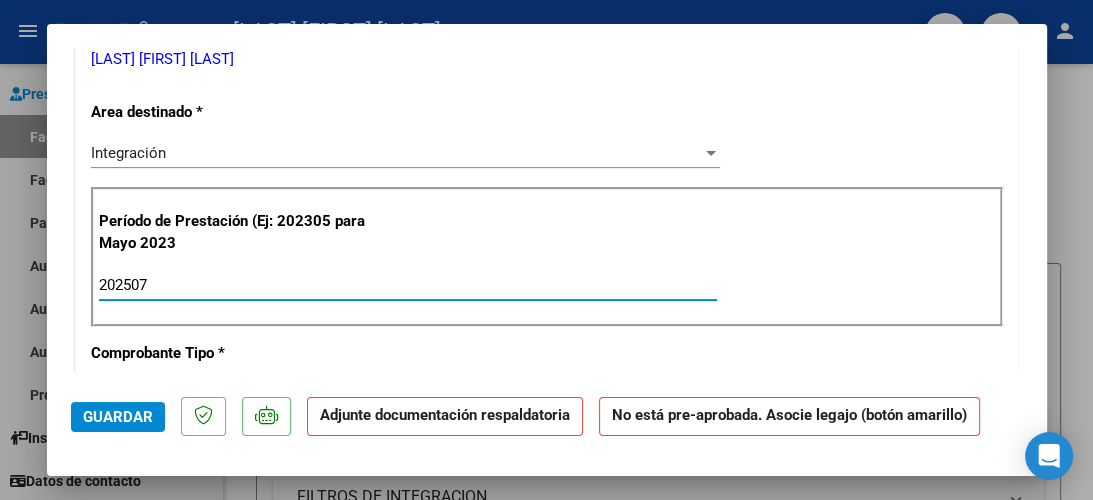 type on "202507" 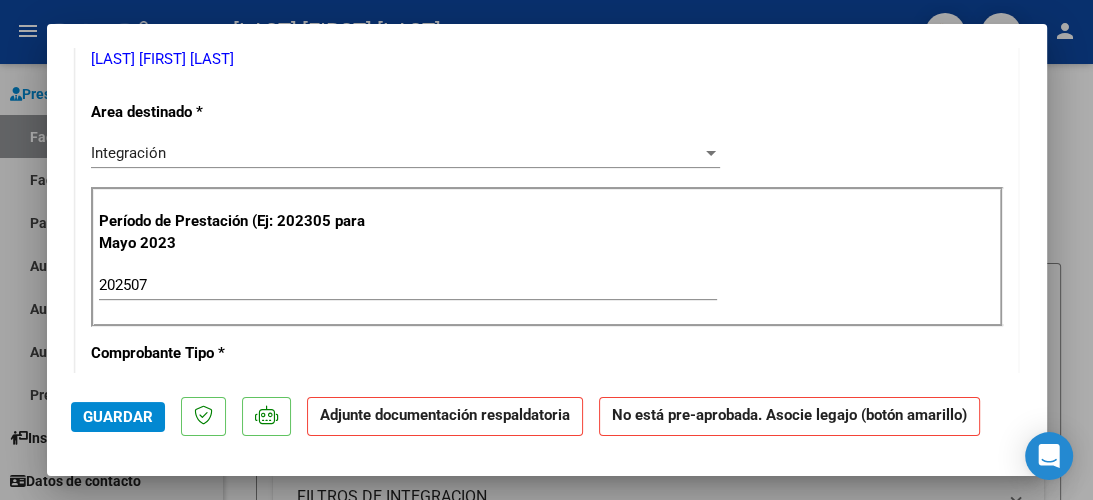 drag, startPoint x: 1046, startPoint y: 138, endPoint x: 1045, endPoint y: 191, distance: 53.009434 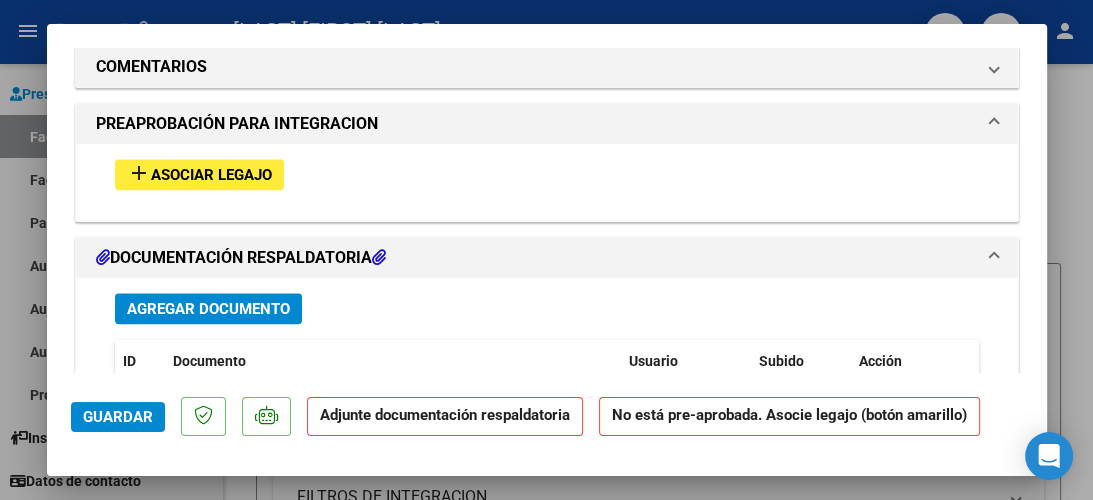 scroll, scrollTop: 1674, scrollLeft: 0, axis: vertical 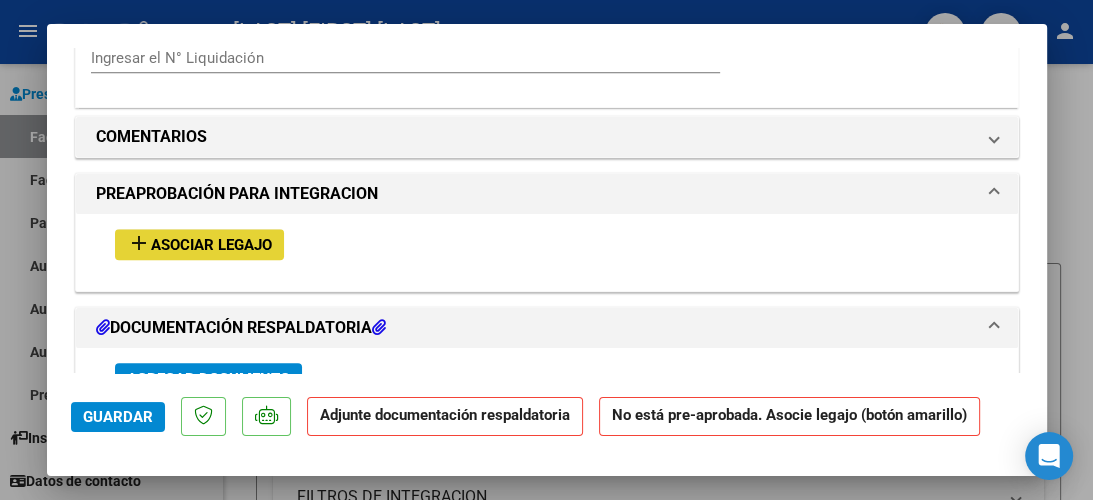 click on "Asociar Legajo" at bounding box center (211, 245) 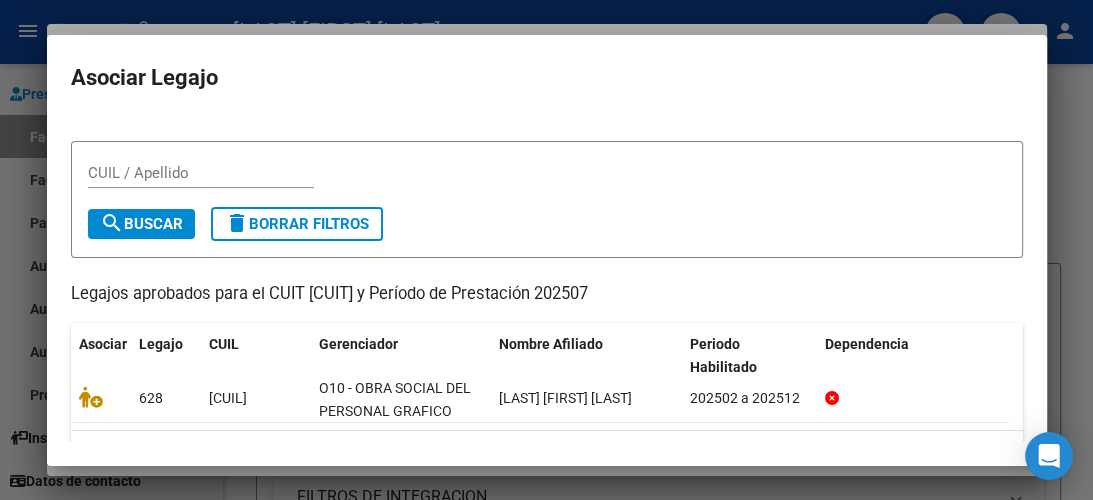 scroll, scrollTop: 77, scrollLeft: 0, axis: vertical 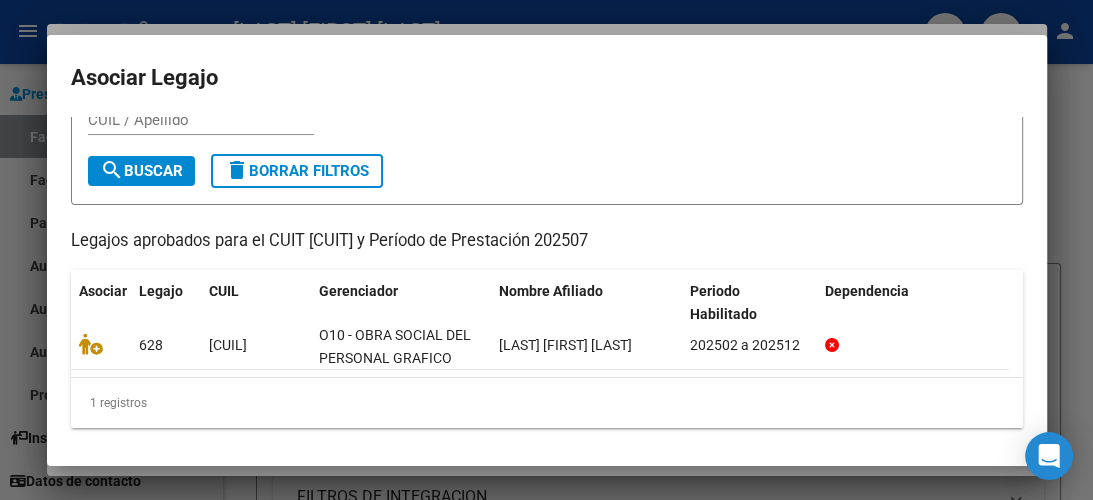 drag, startPoint x: 1088, startPoint y: 151, endPoint x: 1084, endPoint y: 141, distance: 10.770329 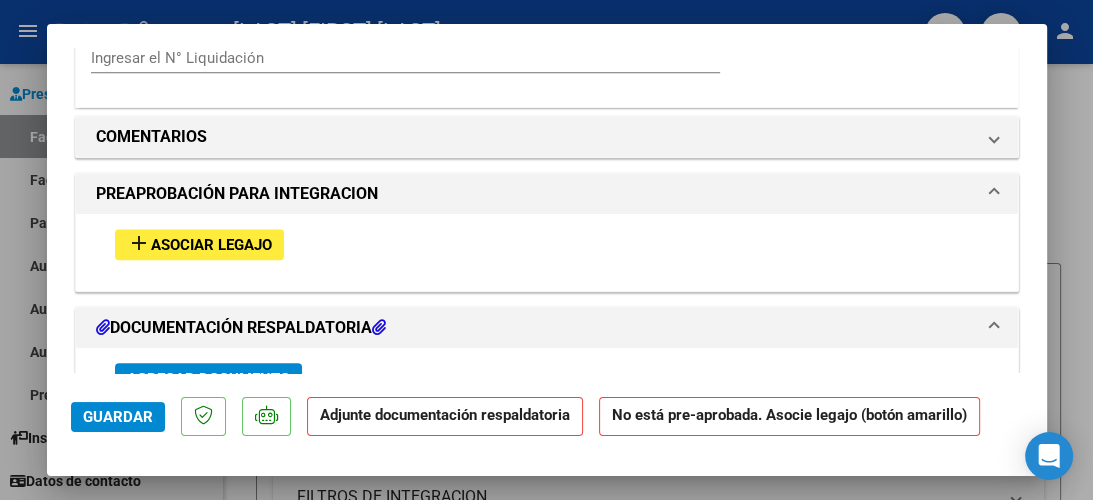 click on "DOCUMENTACIÓN RESPALDATORIA" at bounding box center [241, 328] 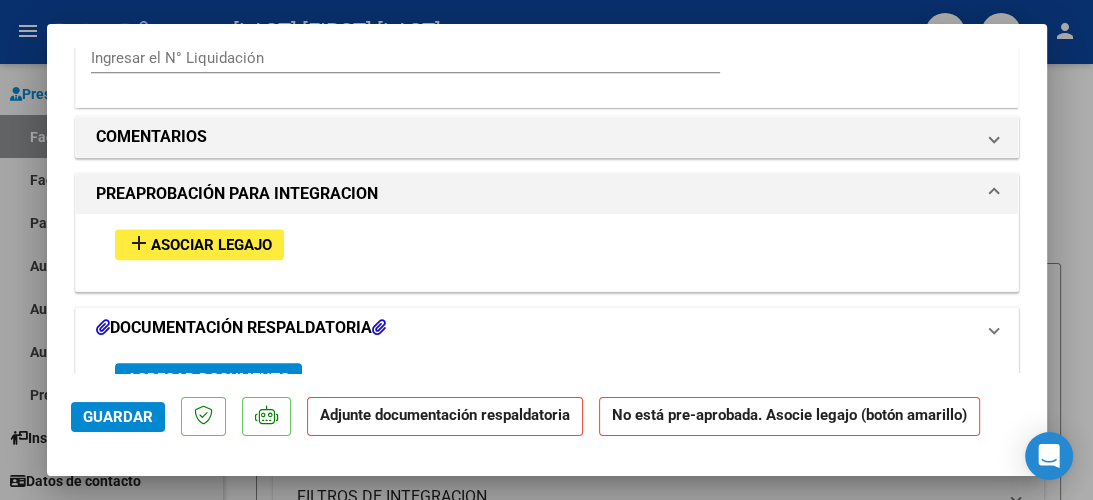 scroll, scrollTop: 1636, scrollLeft: 0, axis: vertical 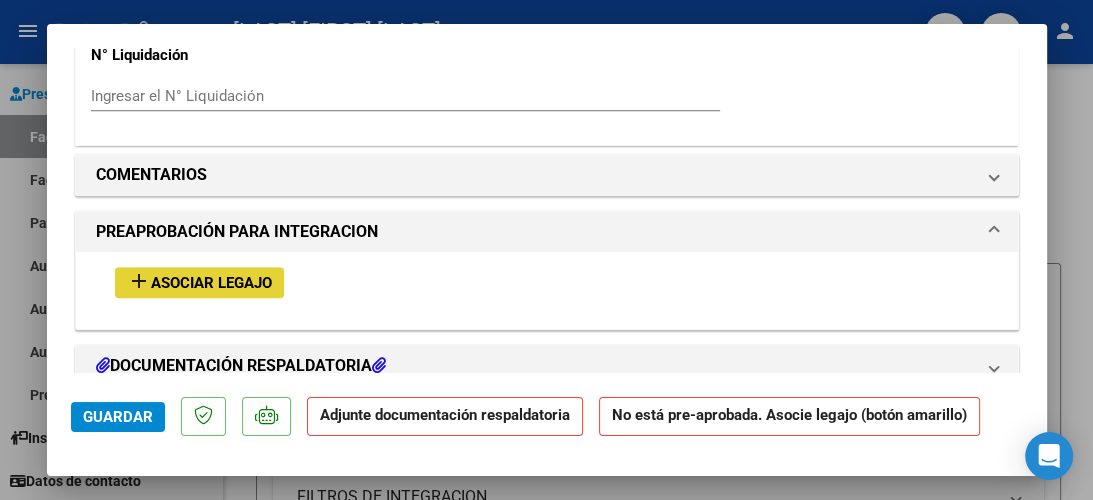 click on "Asociar Legajo" at bounding box center (211, 283) 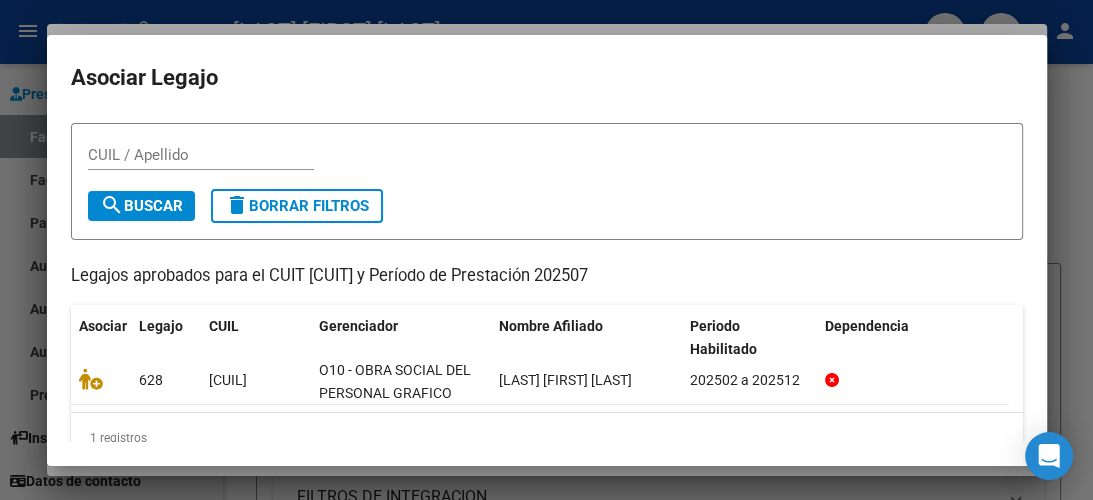 scroll, scrollTop: 77, scrollLeft: 0, axis: vertical 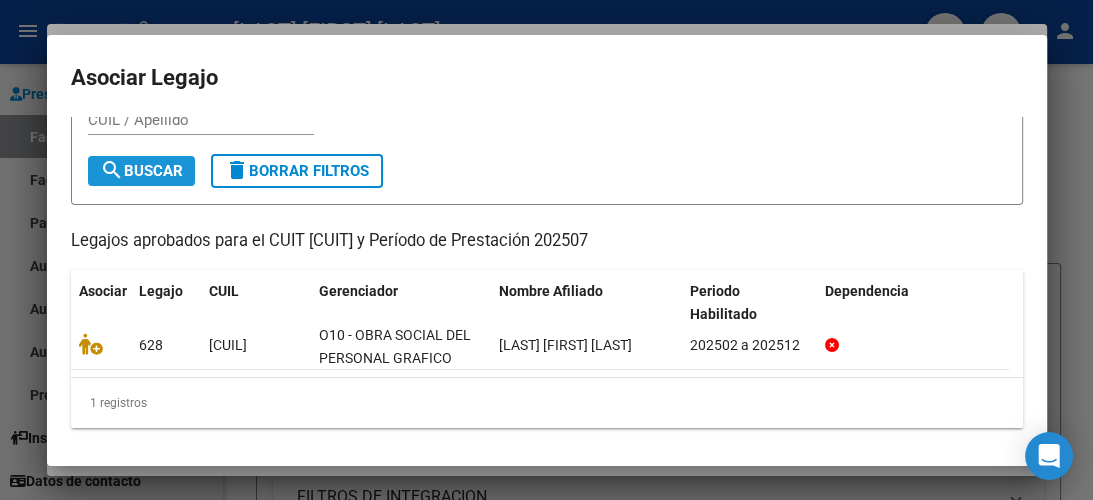click on "search  Buscar" at bounding box center (141, 171) 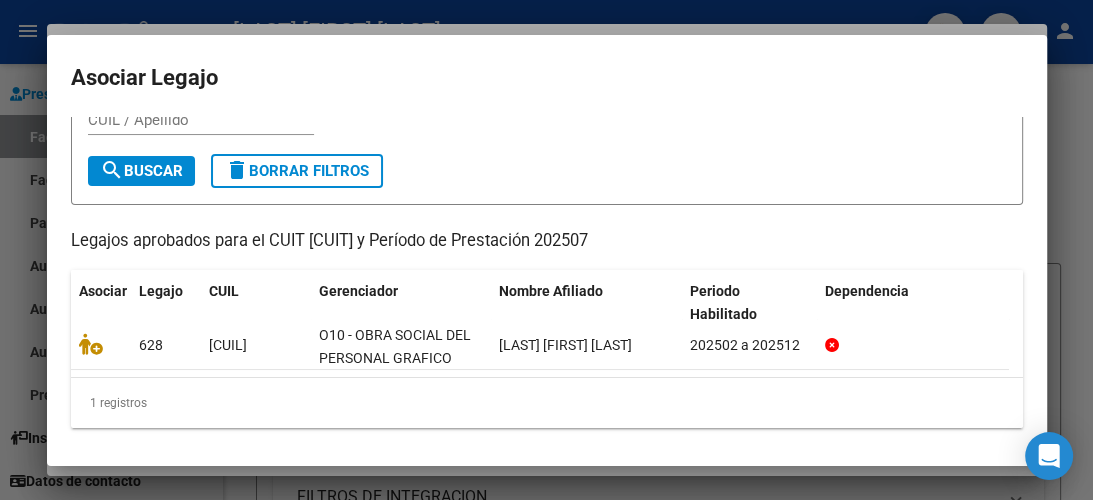 click at bounding box center (546, 250) 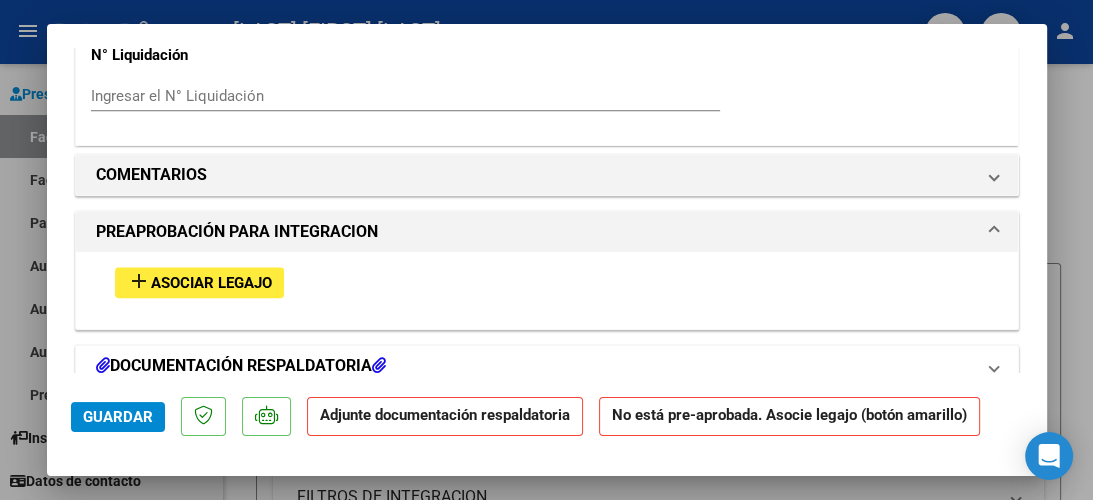 click at bounding box center (994, 366) 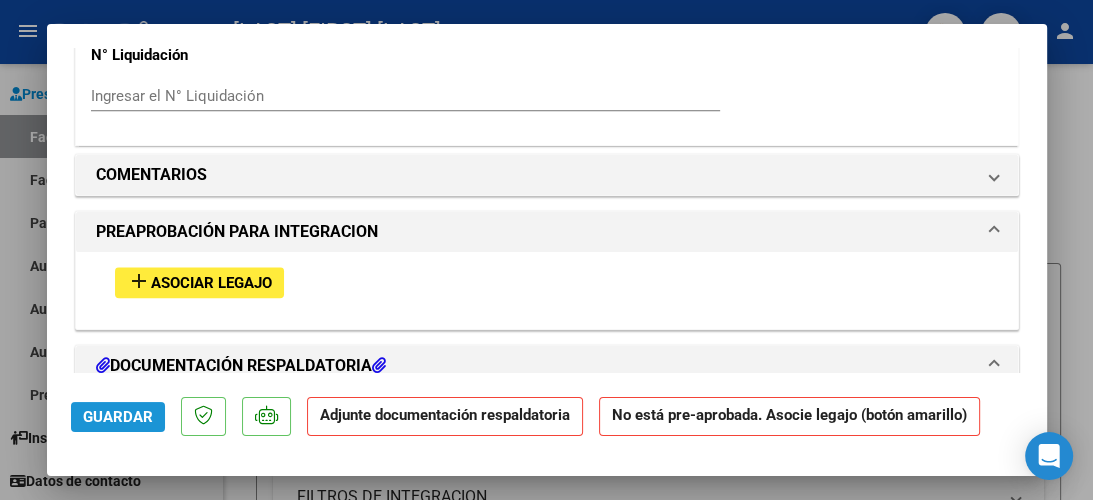 click on "Guardar" 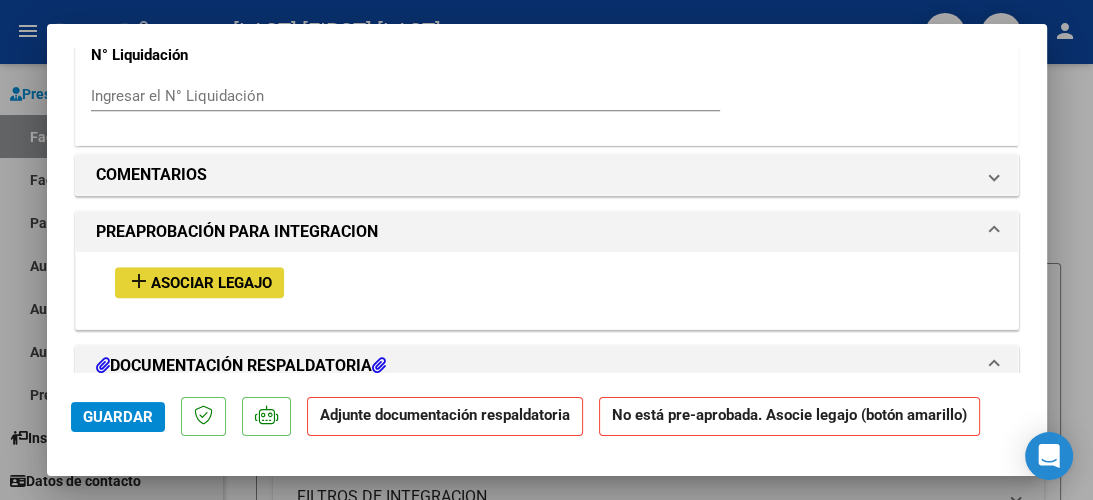 click on "Asociar Legajo" at bounding box center (211, 283) 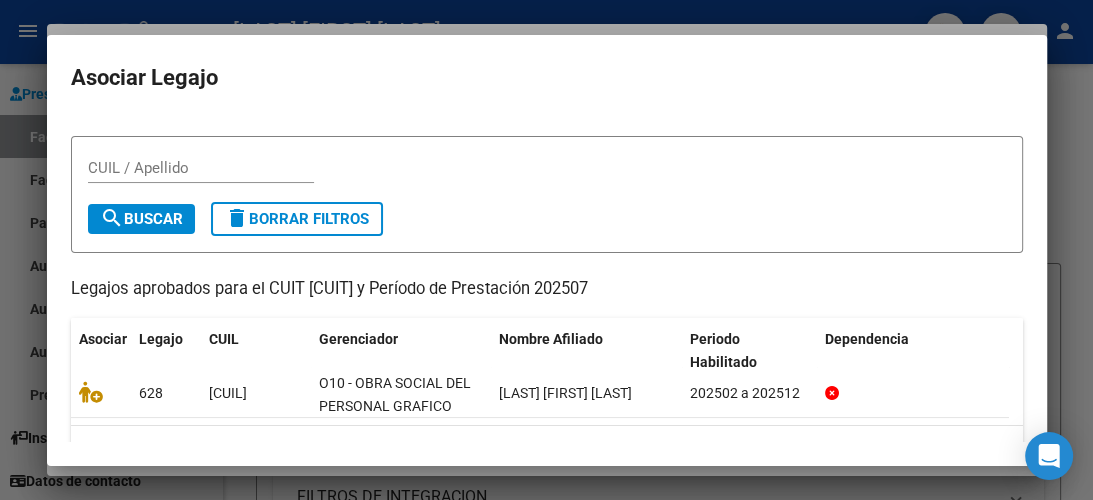 scroll, scrollTop: 77, scrollLeft: 0, axis: vertical 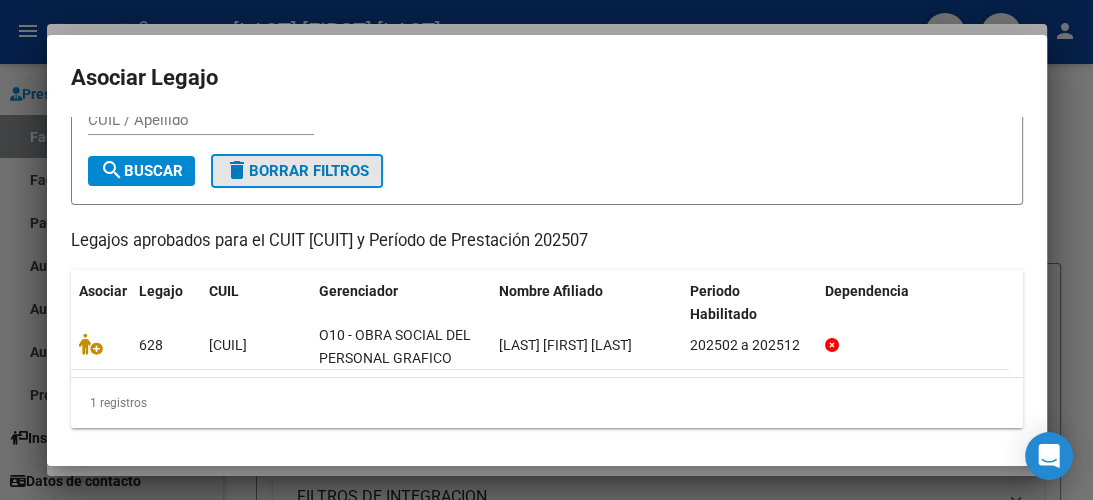 click on "delete  Borrar Filtros" at bounding box center [297, 171] 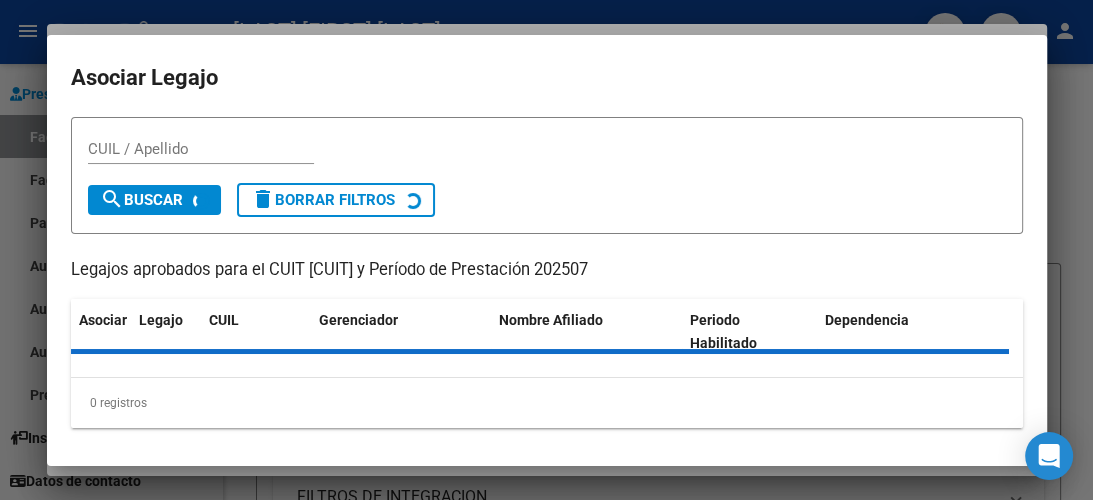 scroll, scrollTop: 77, scrollLeft: 0, axis: vertical 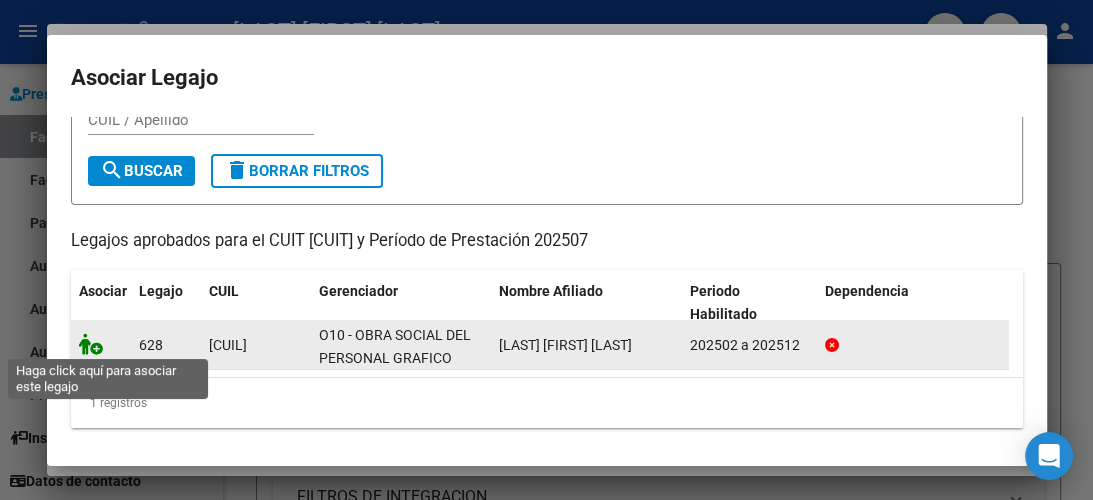 click 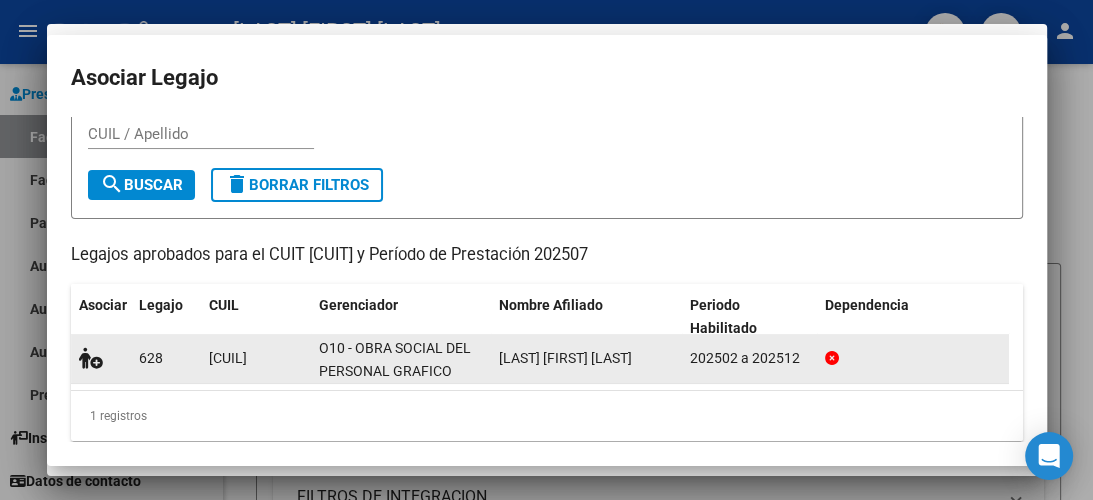 scroll, scrollTop: 1688, scrollLeft: 0, axis: vertical 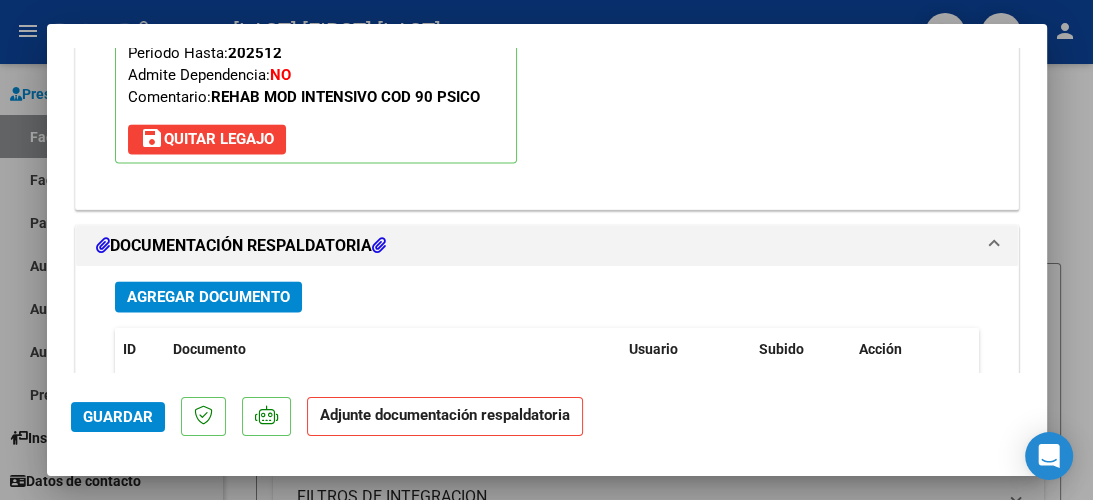 click on "DOCUMENTACIÓN RESPALDATORIA" at bounding box center [241, 246] 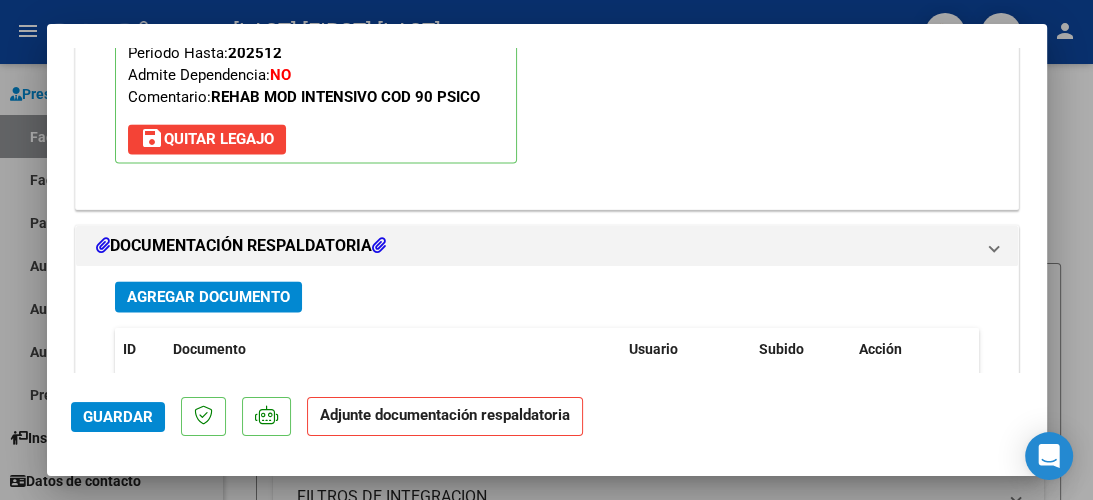 scroll, scrollTop: 1948, scrollLeft: 0, axis: vertical 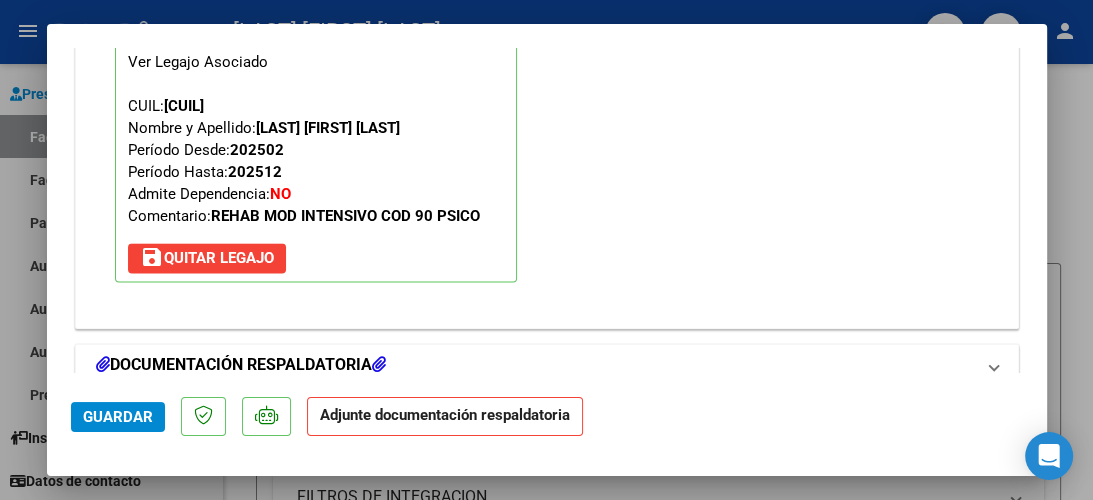 click on "DOCUMENTACIÓN RESPALDATORIA" at bounding box center (241, 365) 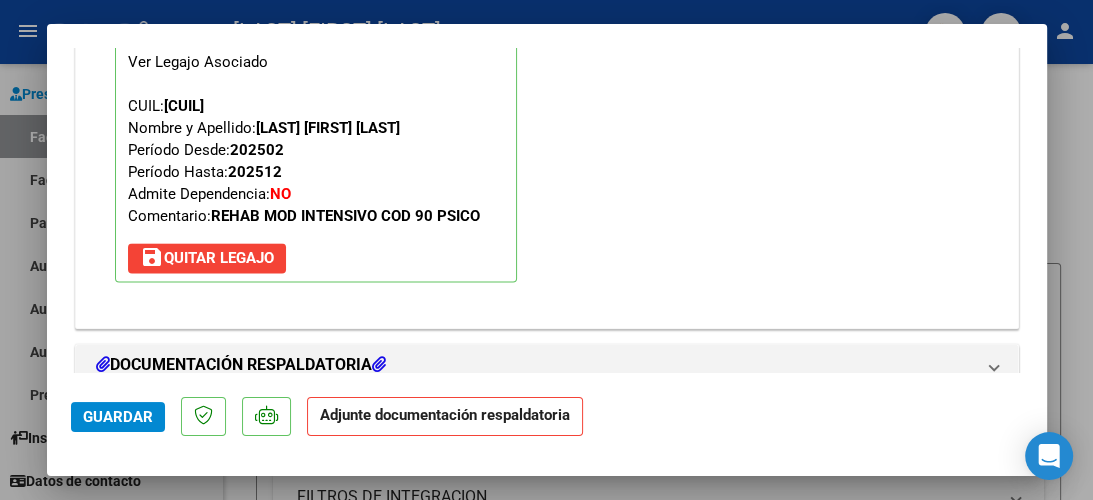 scroll, scrollTop: 2067, scrollLeft: 0, axis: vertical 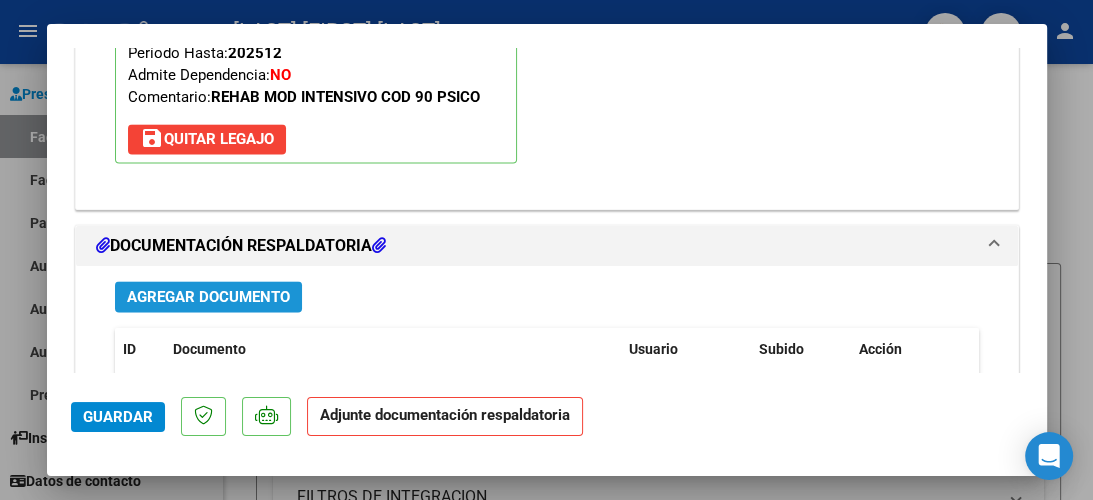 click on "Agregar Documento" at bounding box center (208, 297) 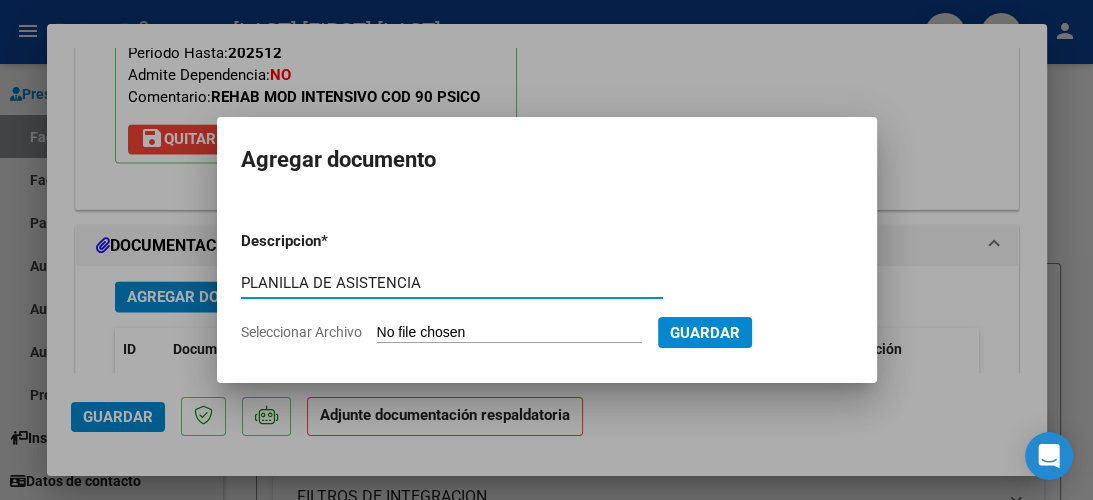 type on "PLANILLA DE ASISTENCIA" 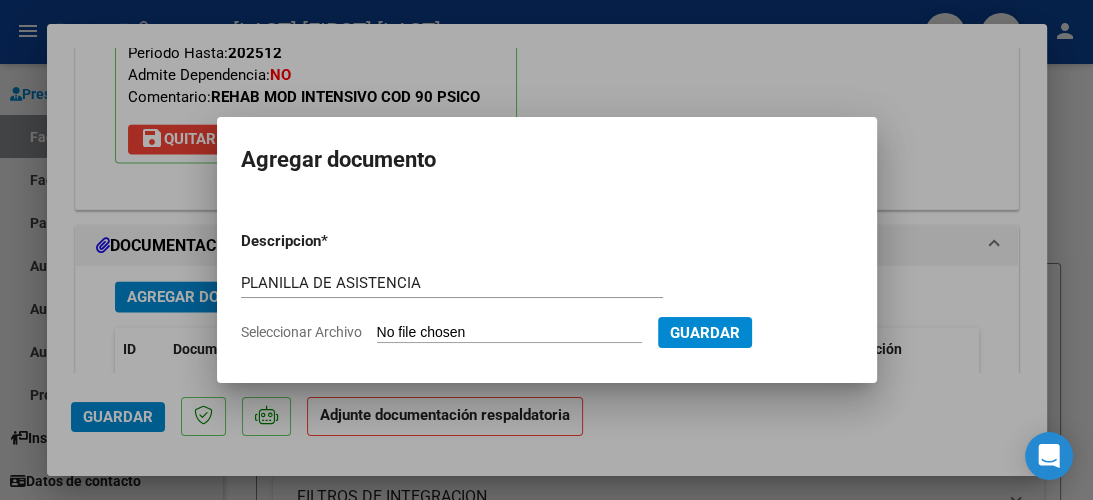 click on "Seleccionar Archivo" at bounding box center (509, 333) 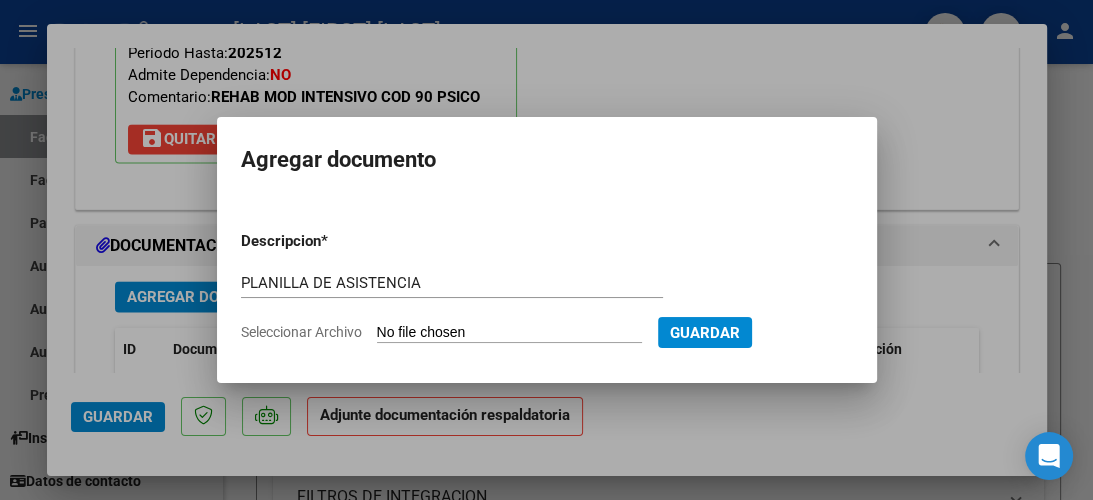 type on "C:\fakepath\[LAST]  julio planilla .pdf" 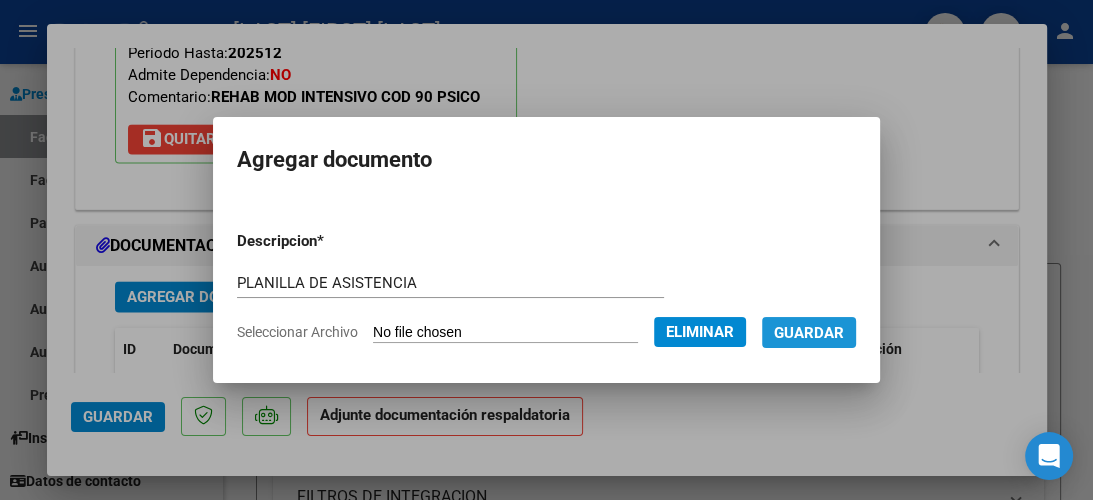 click on "Guardar" at bounding box center [809, 333] 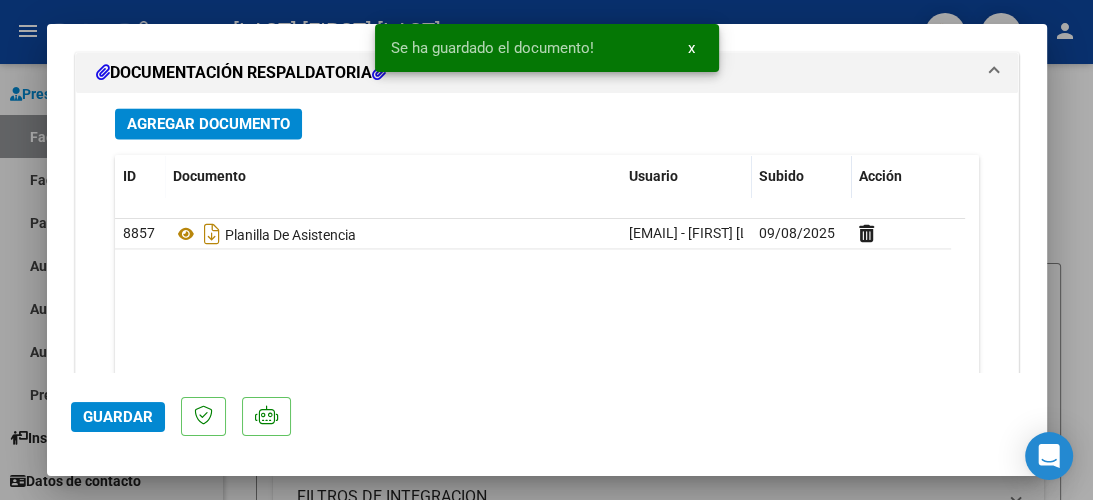 scroll, scrollTop: 2297, scrollLeft: 0, axis: vertical 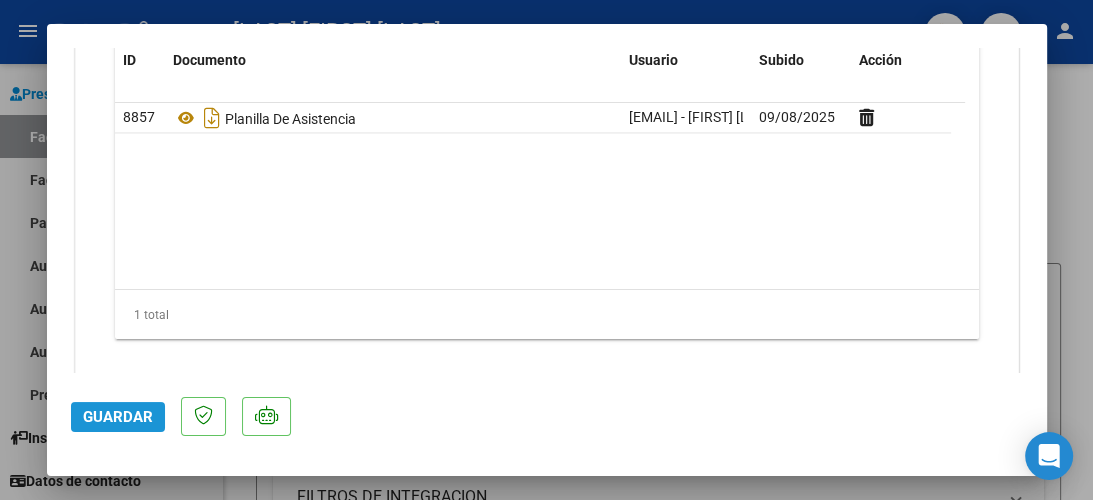 click on "Guardar" 